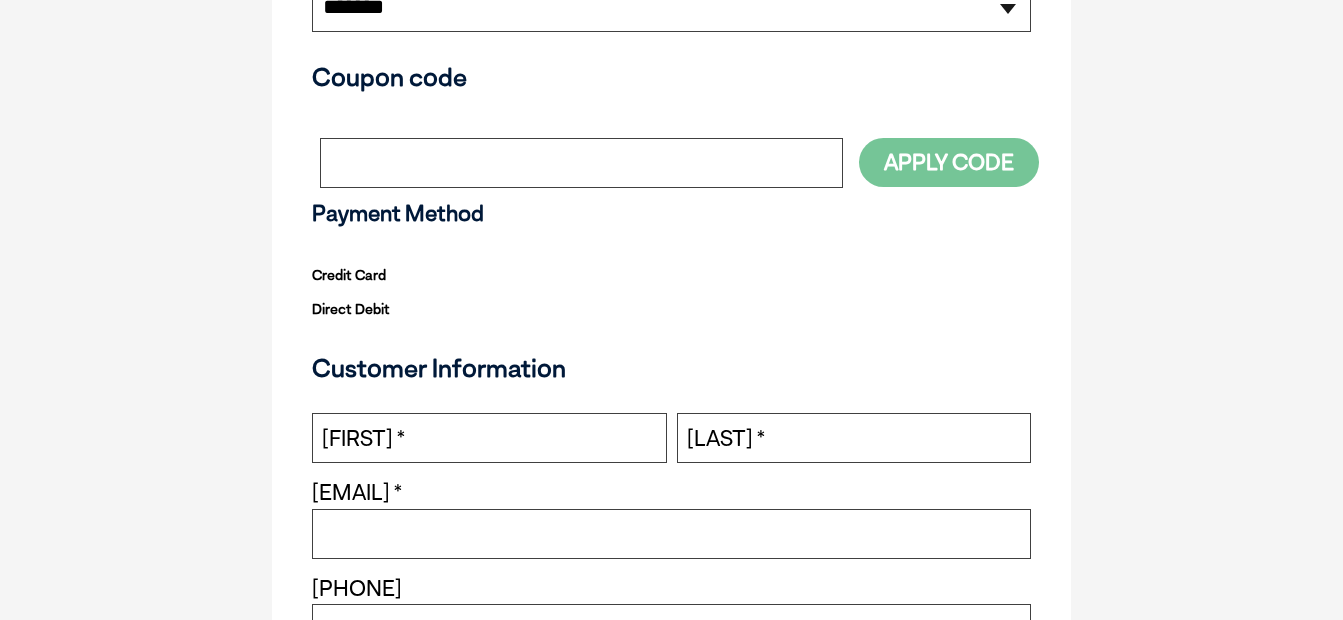 scroll, scrollTop: 602, scrollLeft: 0, axis: vertical 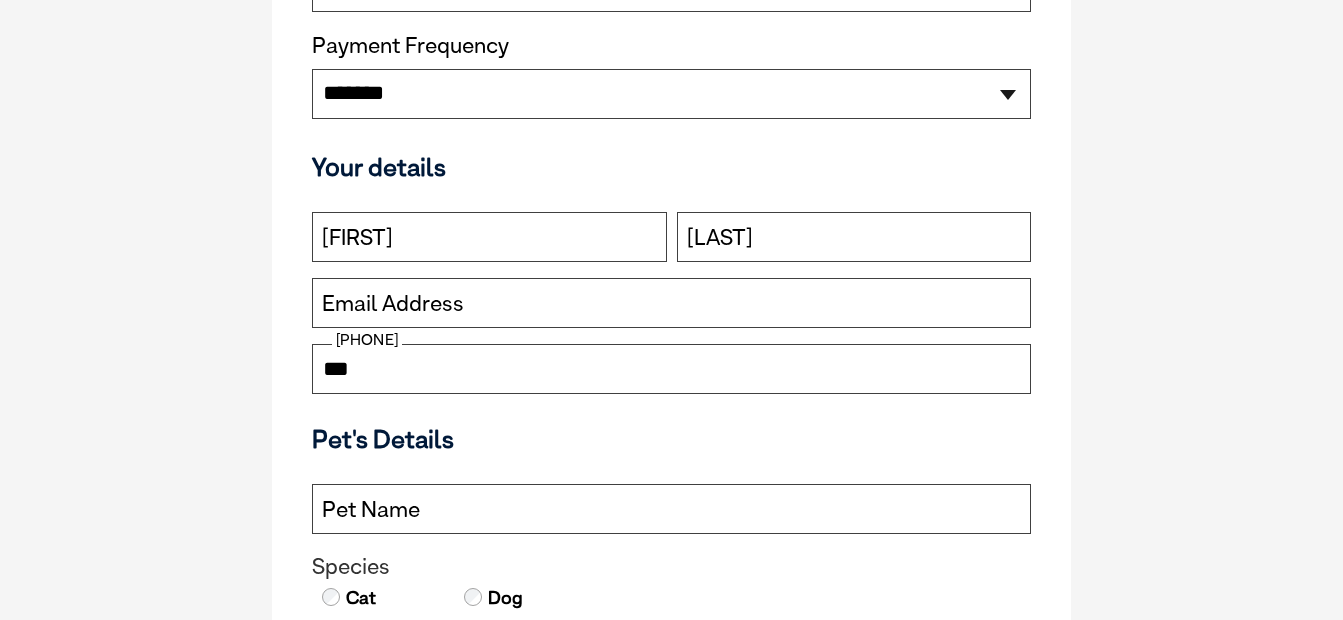 click on "[FIRST_NAME]" at bounding box center (489, 237) 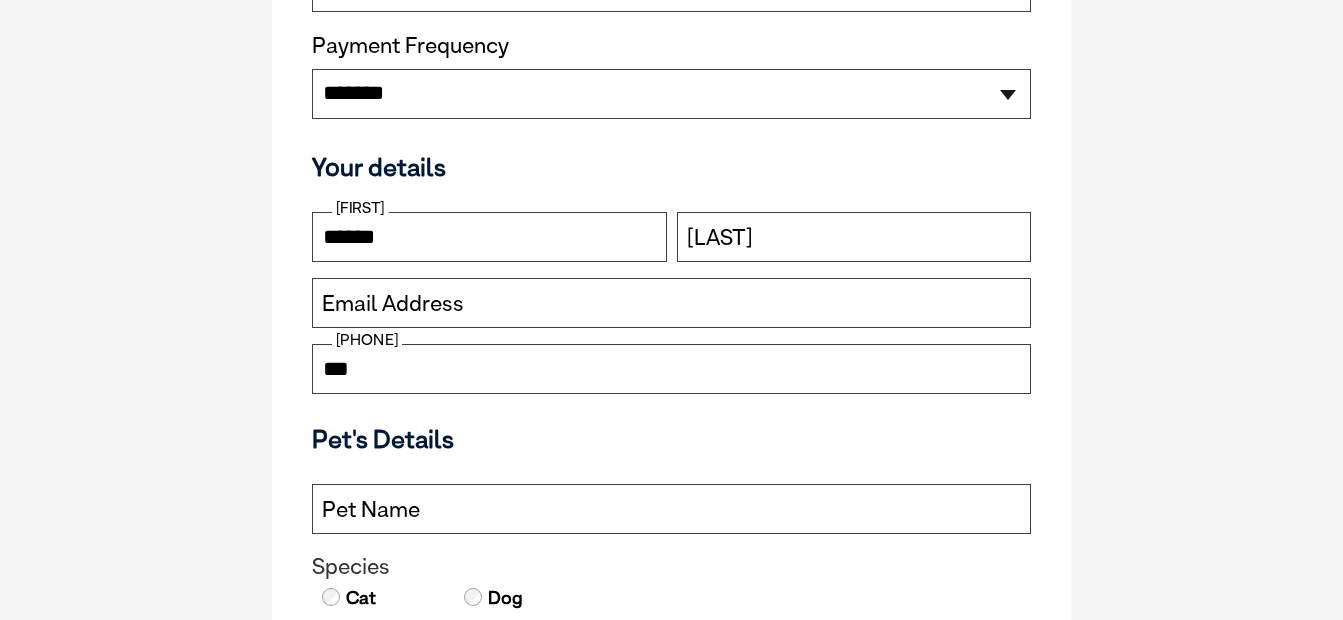 type on "******" 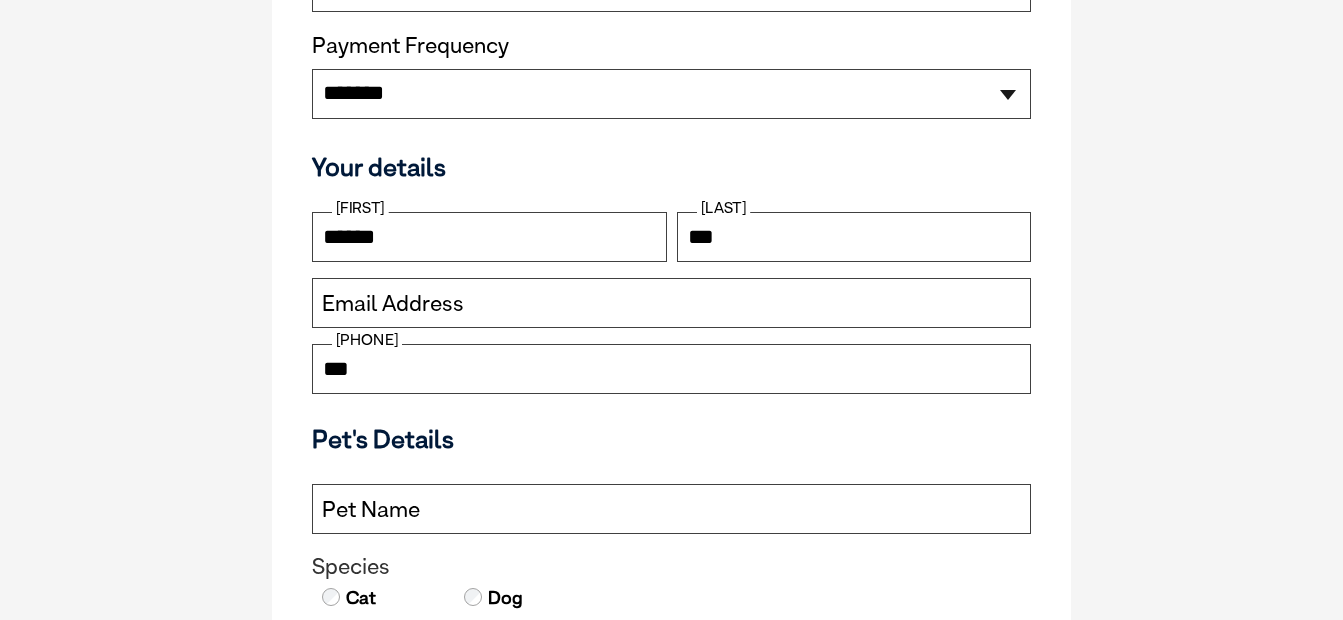 type on "***" 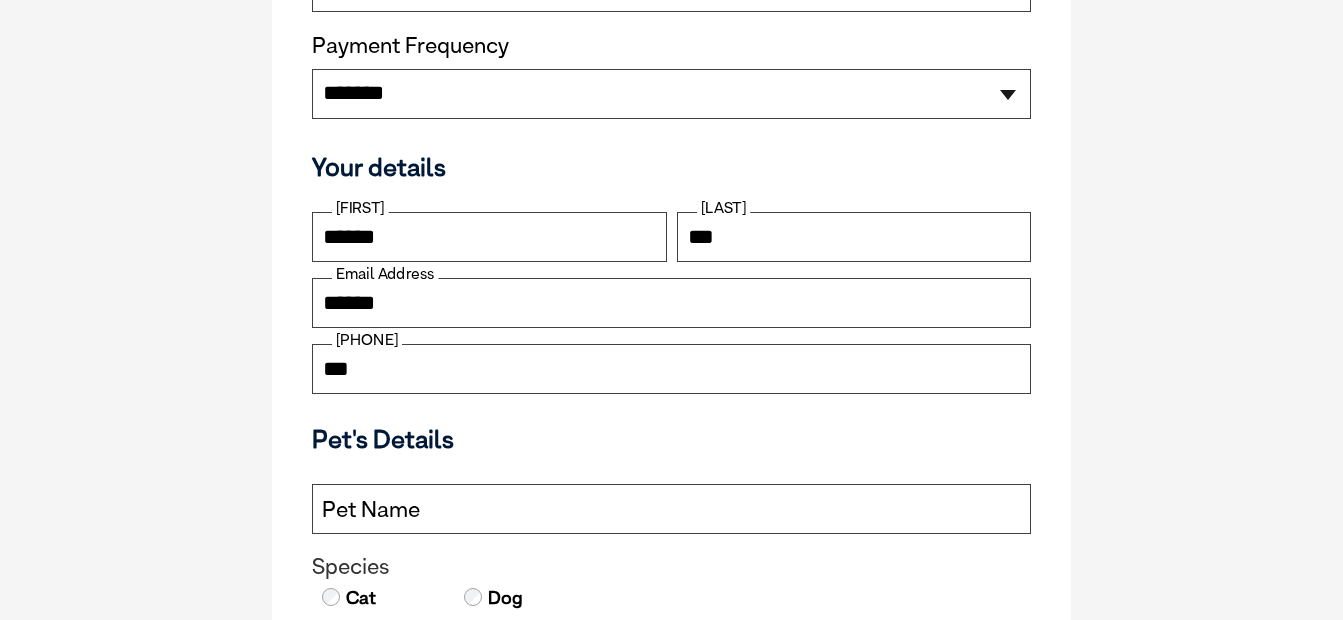 type on "**********" 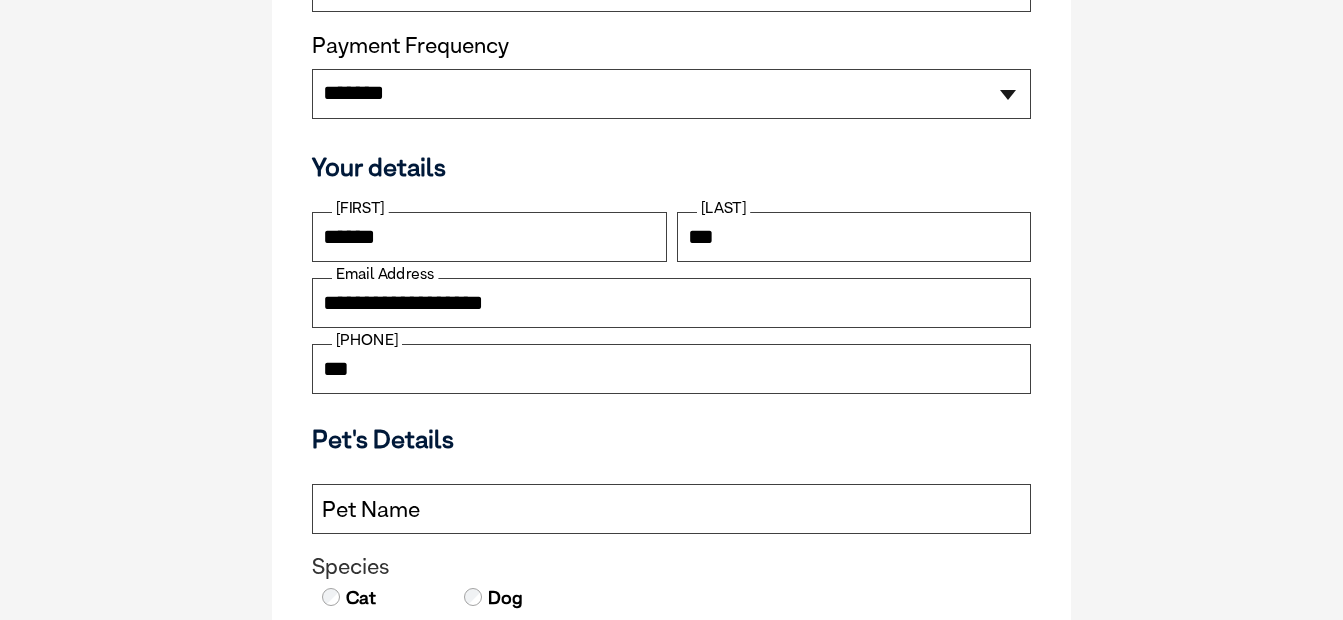 type on "**********" 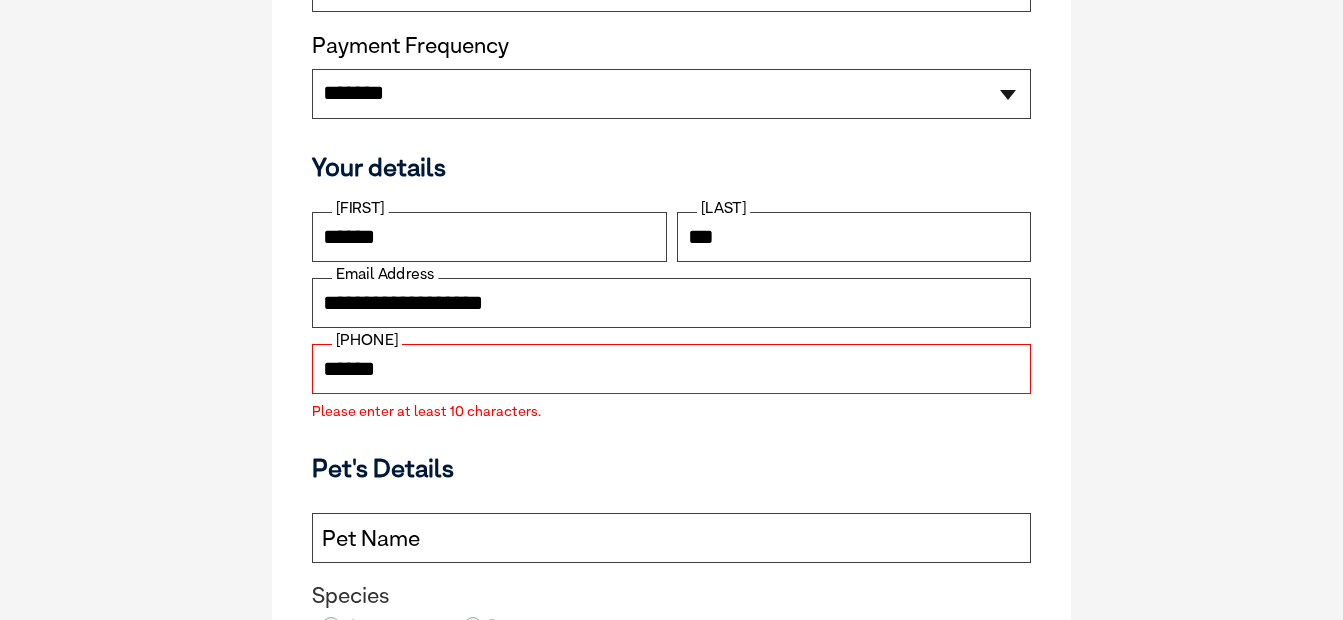 type on "**********" 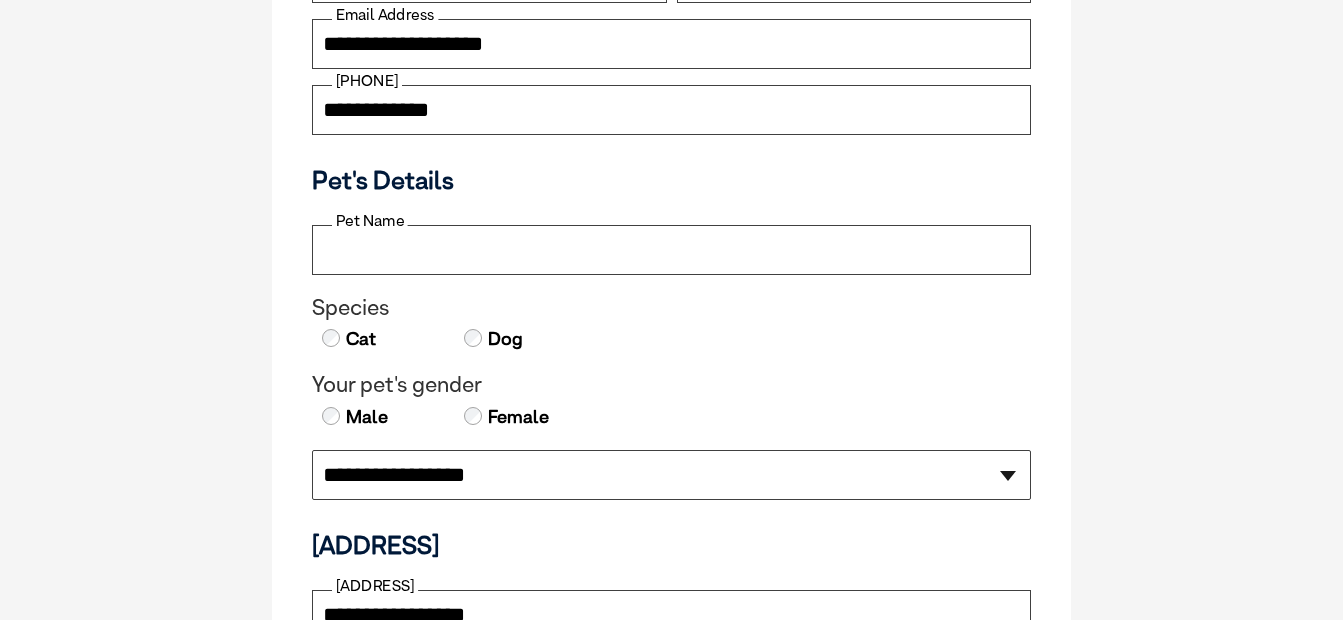 scroll, scrollTop: 786, scrollLeft: 0, axis: vertical 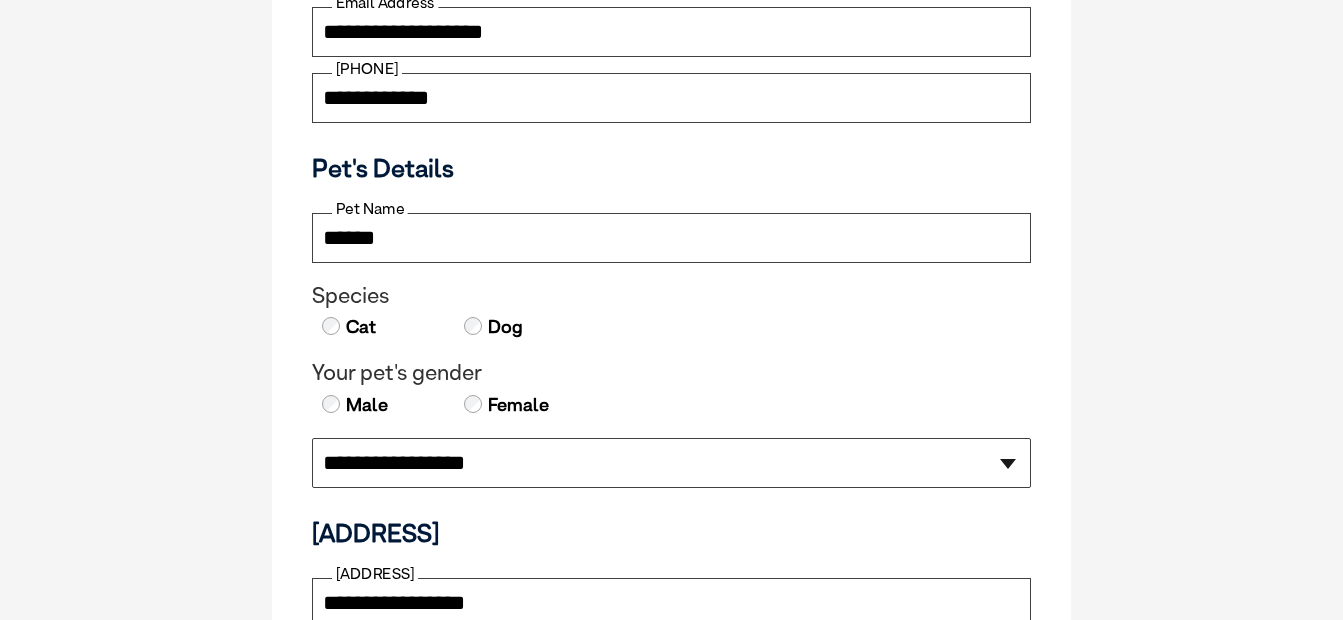 type on "******" 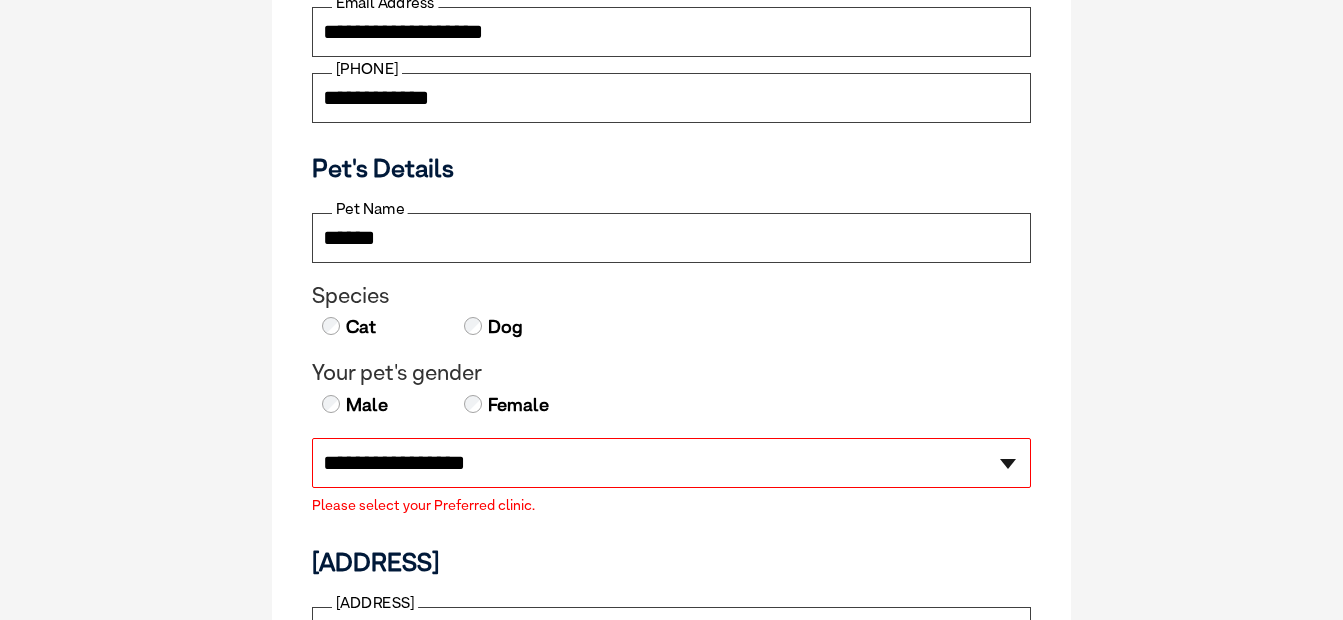 click on "**********" at bounding box center [671, 463] 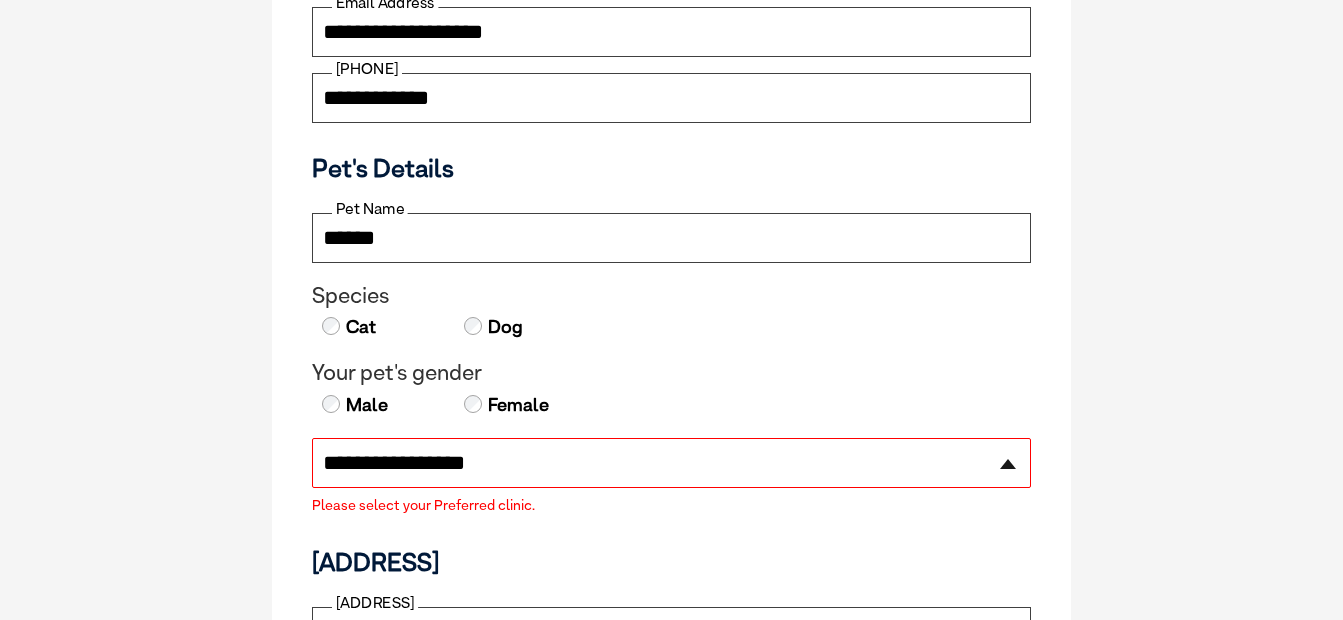 select on "**********" 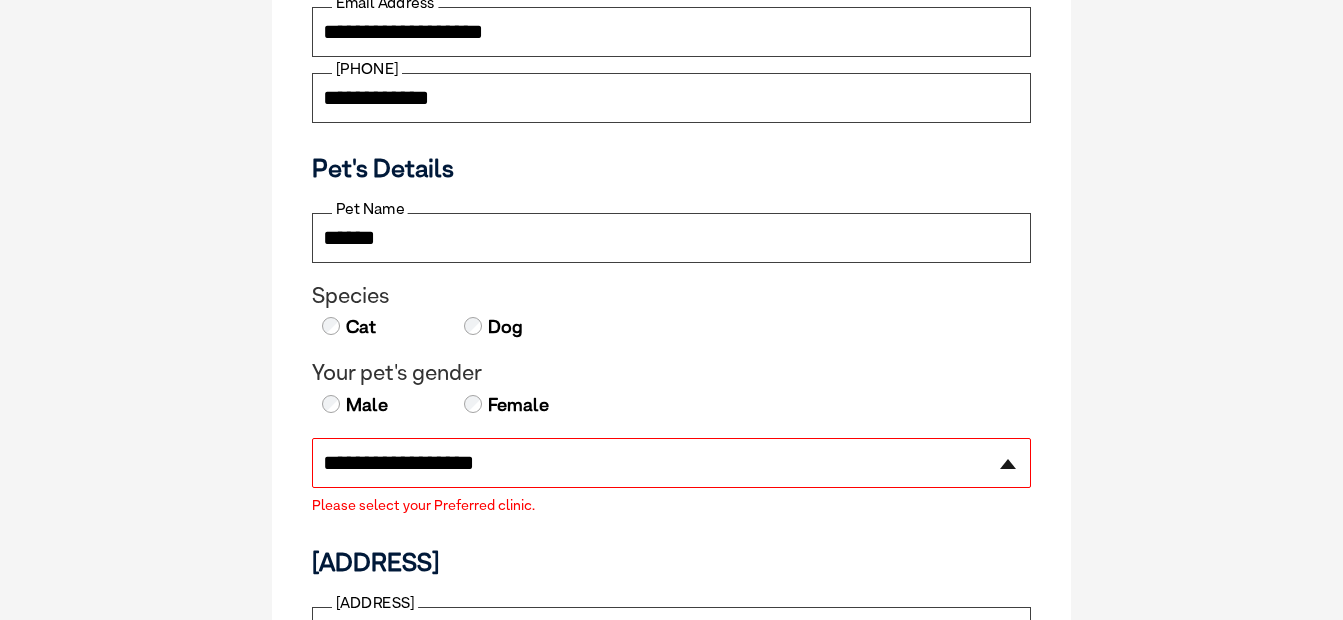 click on "**********" at bounding box center [671, 463] 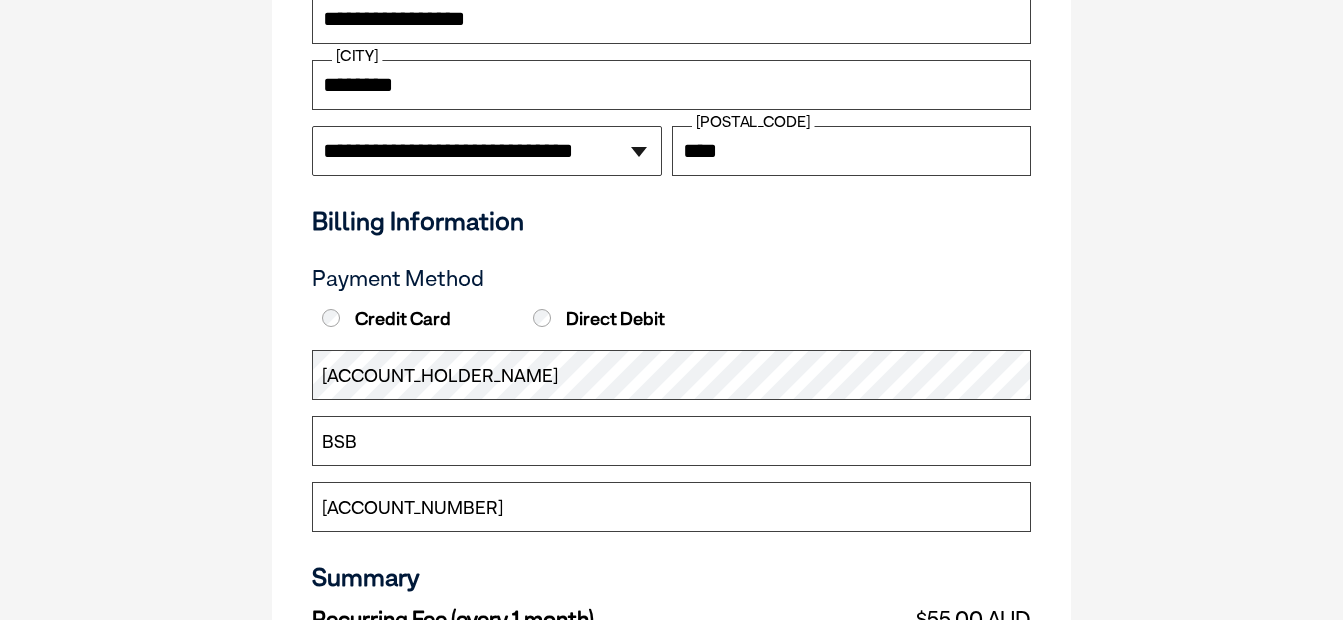 scroll, scrollTop: 1371, scrollLeft: 0, axis: vertical 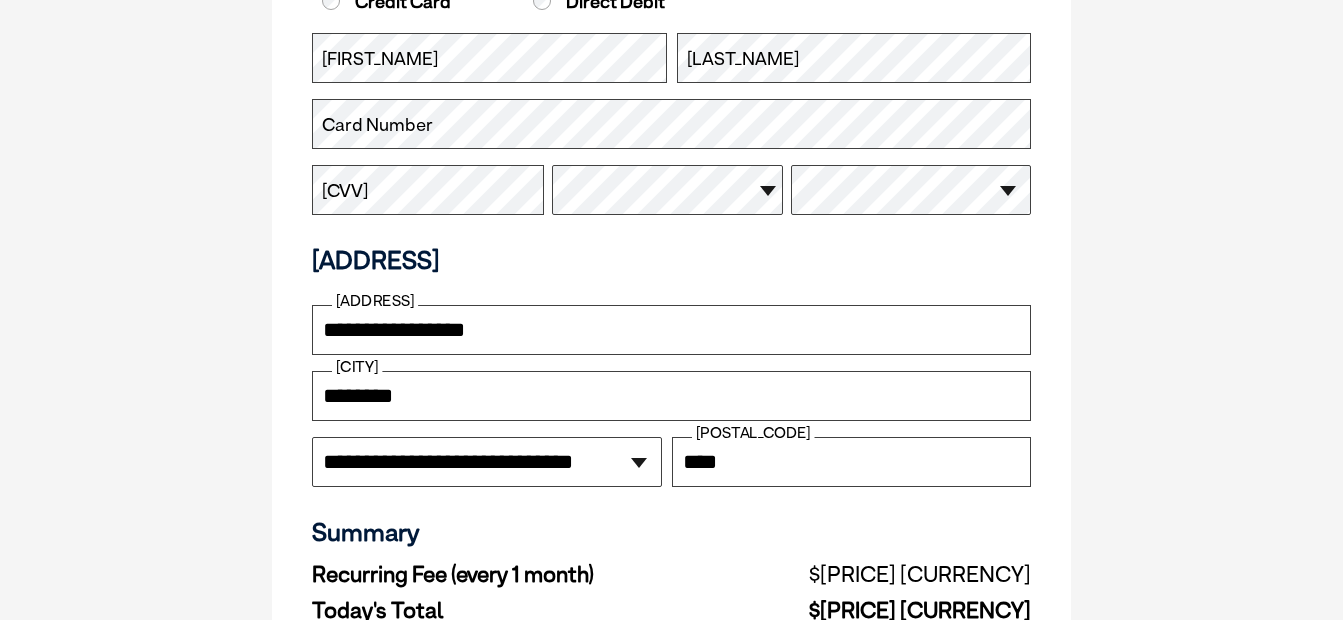 click on "[FIRST_NAME]" at bounding box center [380, 59] 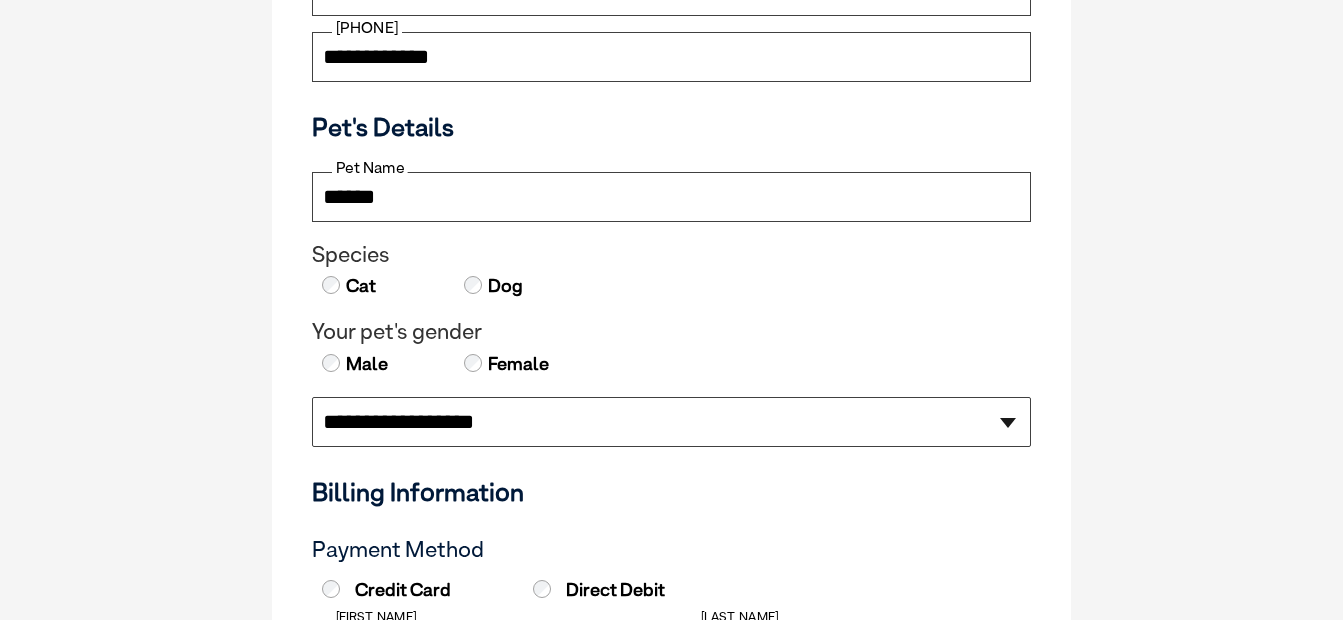scroll, scrollTop: 828, scrollLeft: 0, axis: vertical 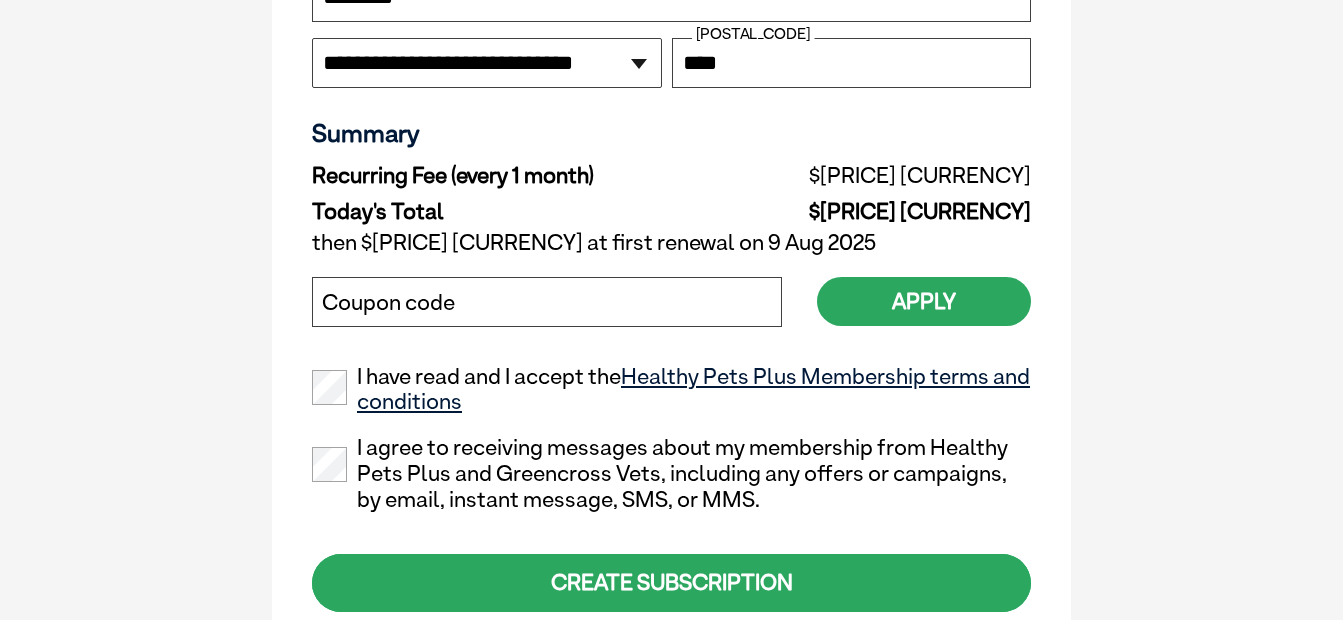 click on "Coupon code" at bounding box center (547, 302) 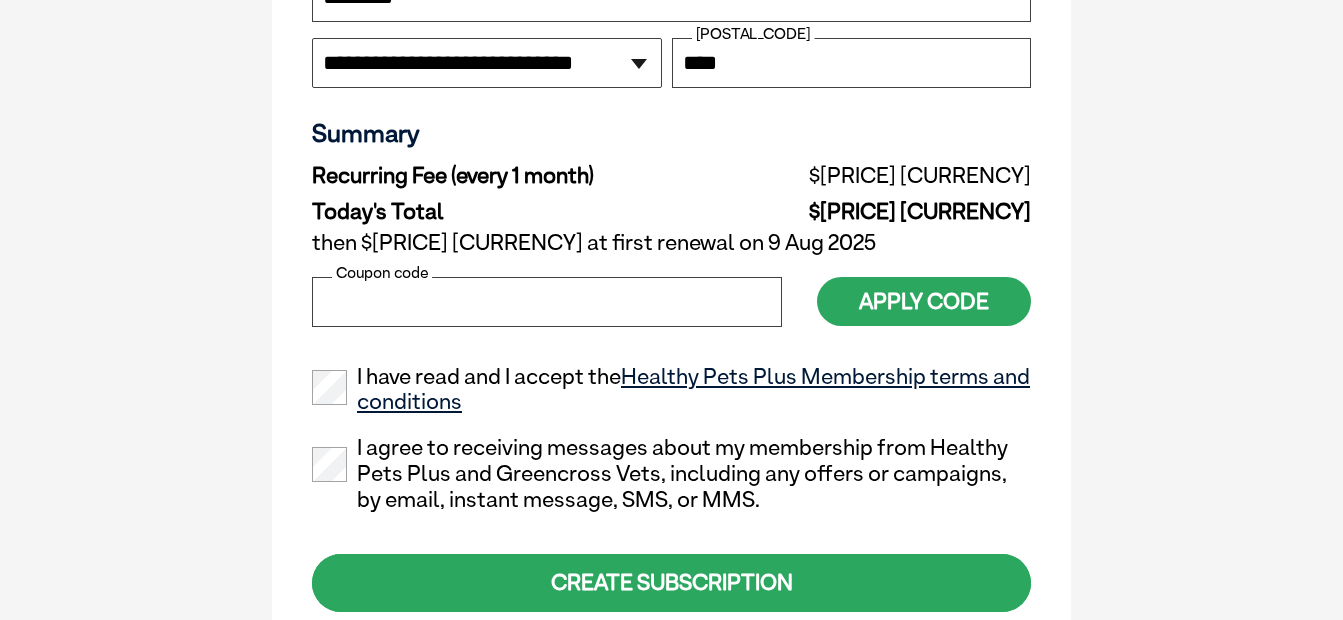 paste on "********" 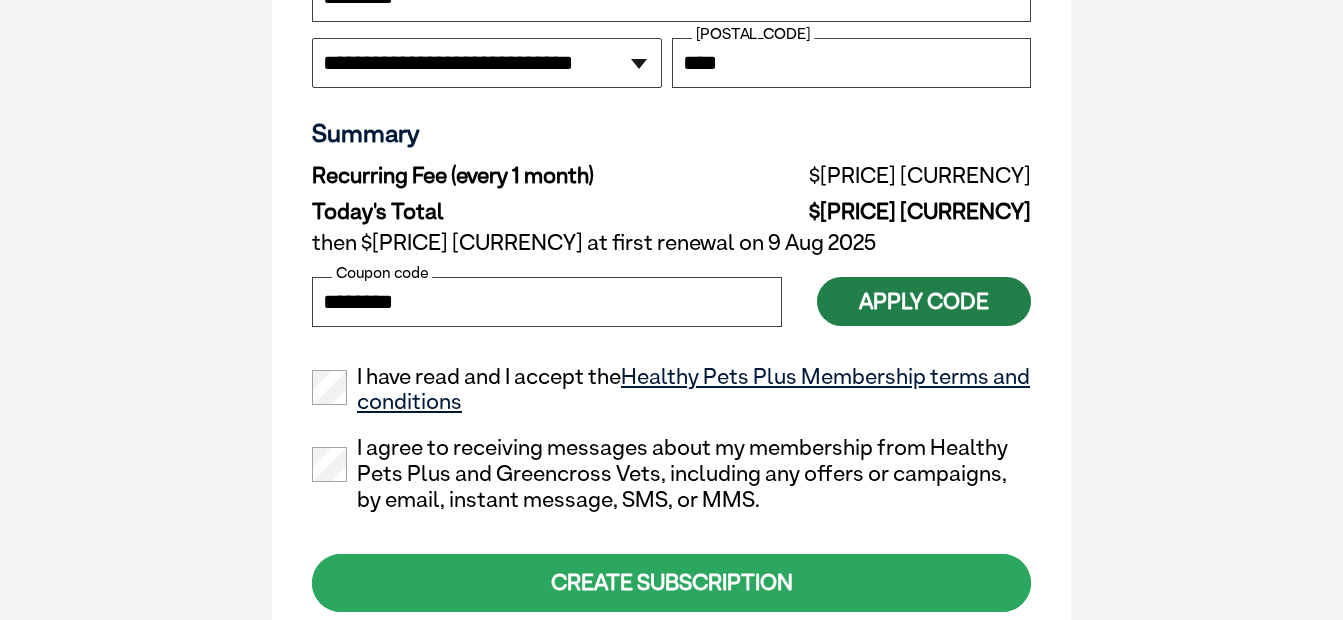 type on "********" 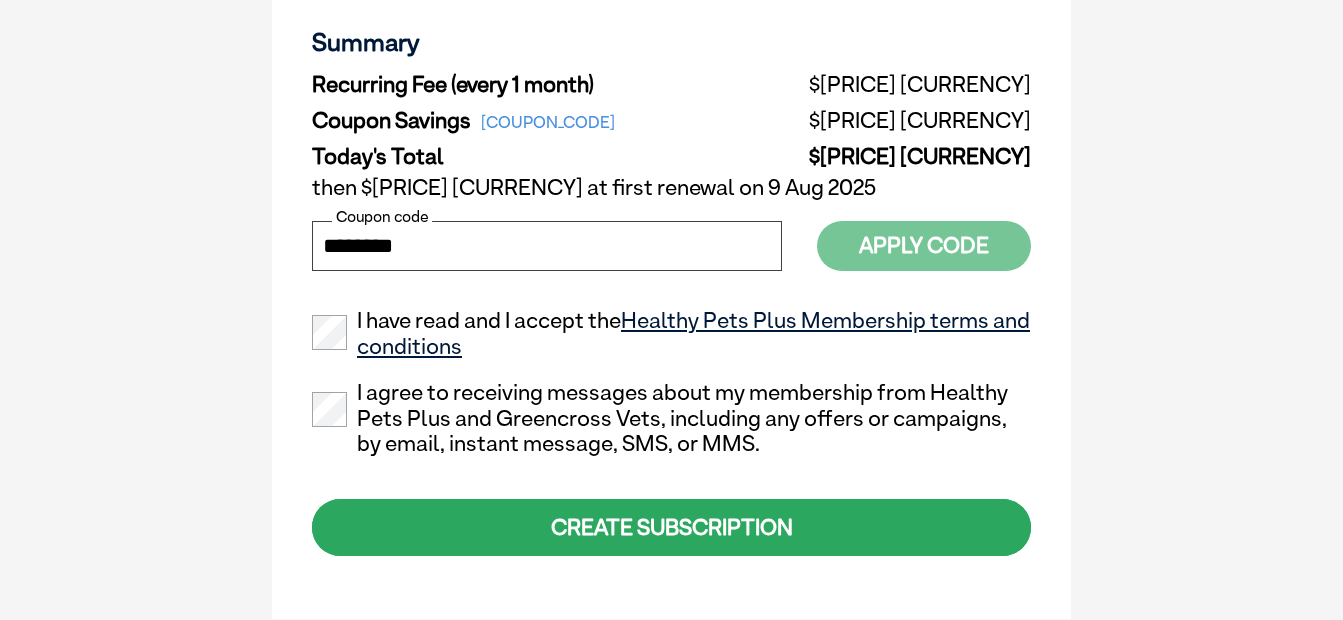 scroll, scrollTop: 1909, scrollLeft: 0, axis: vertical 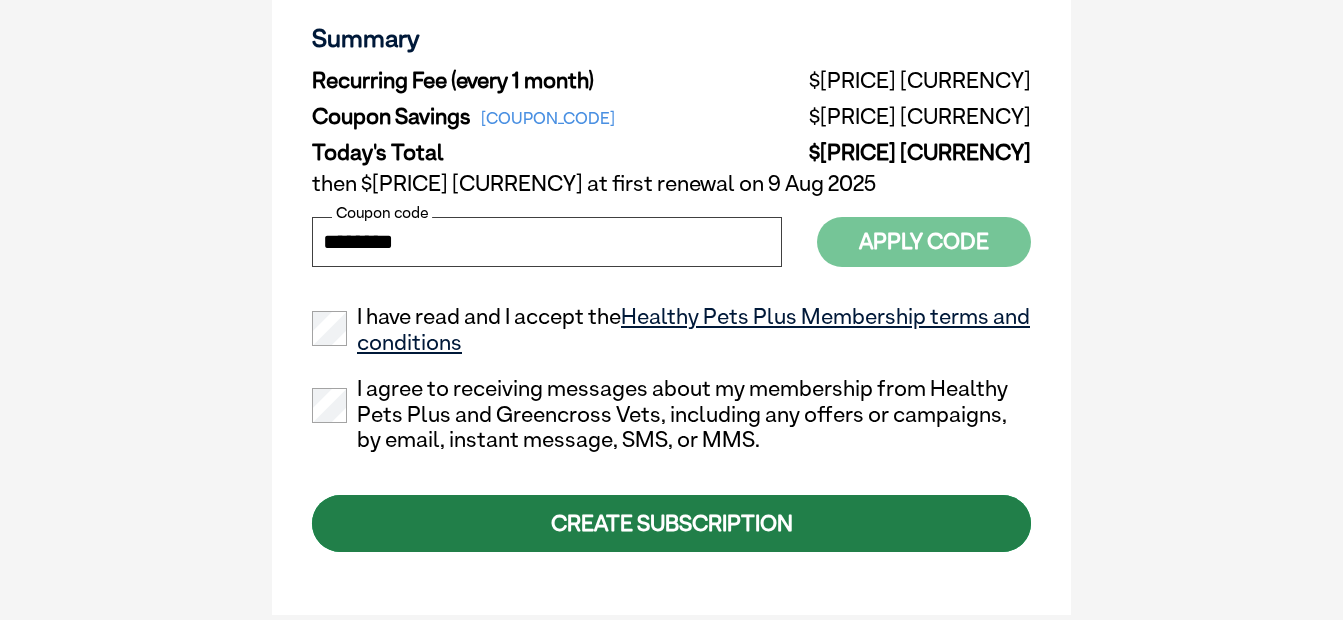 click on "CREATE SUBSCRIPTION" at bounding box center [671, 523] 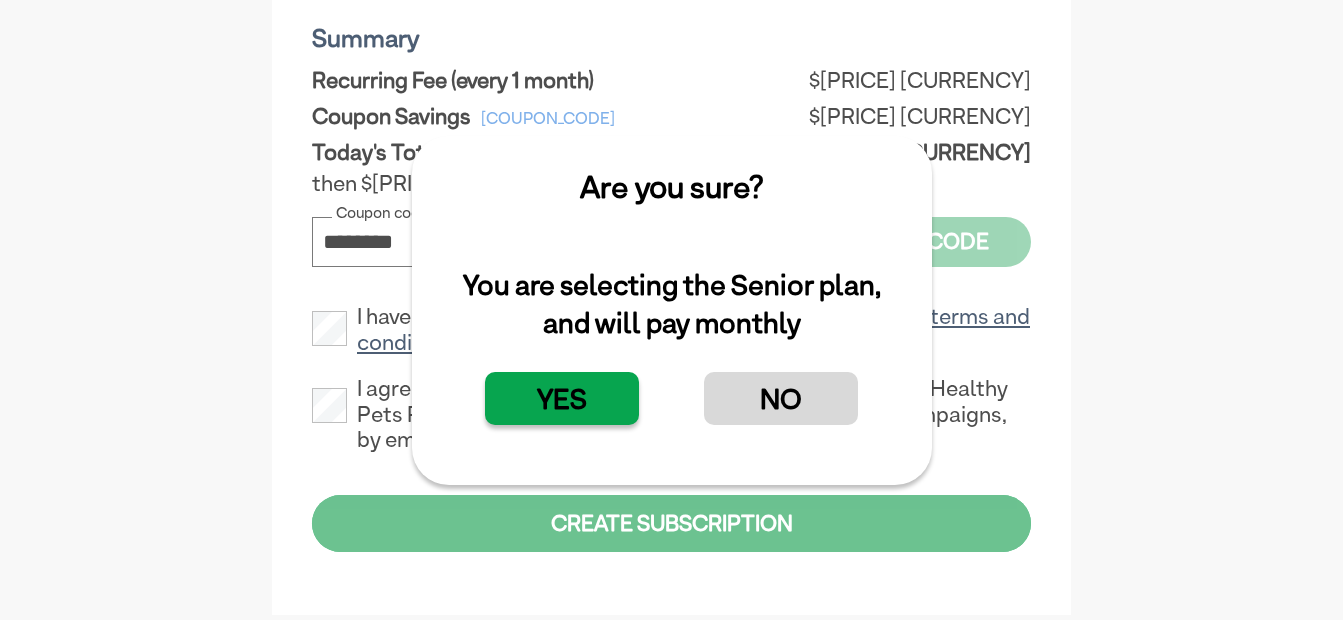 click on "YES" at bounding box center (562, 398) 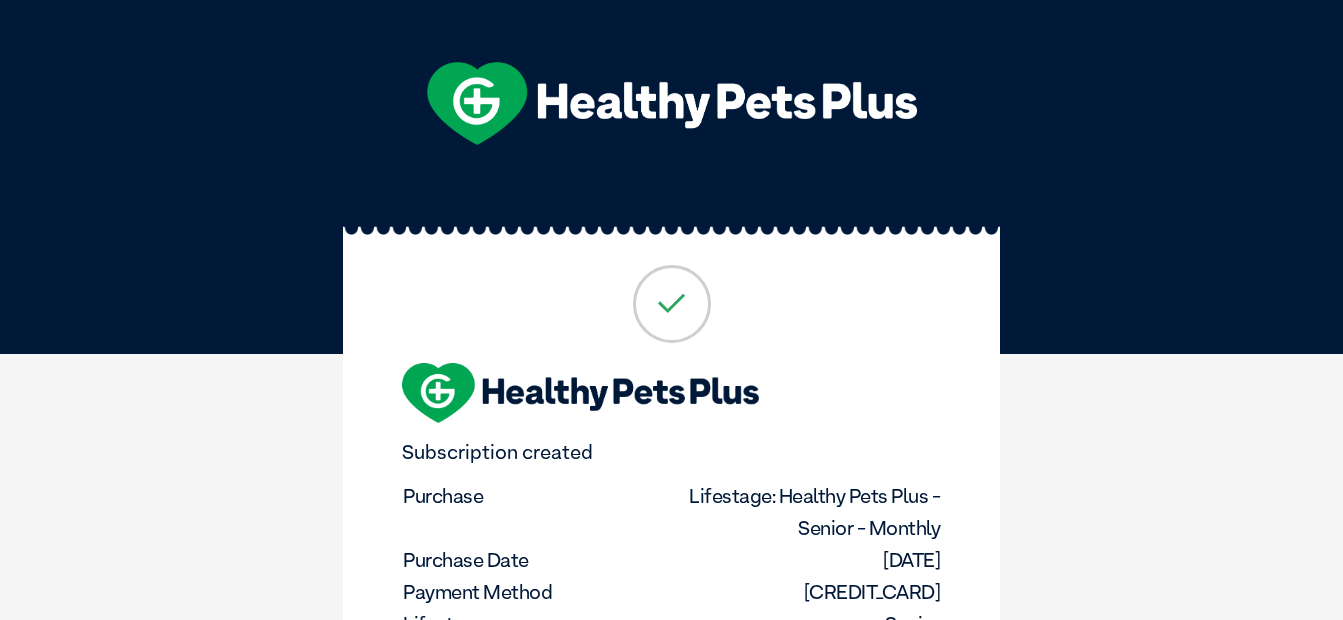 scroll, scrollTop: 0, scrollLeft: 0, axis: both 